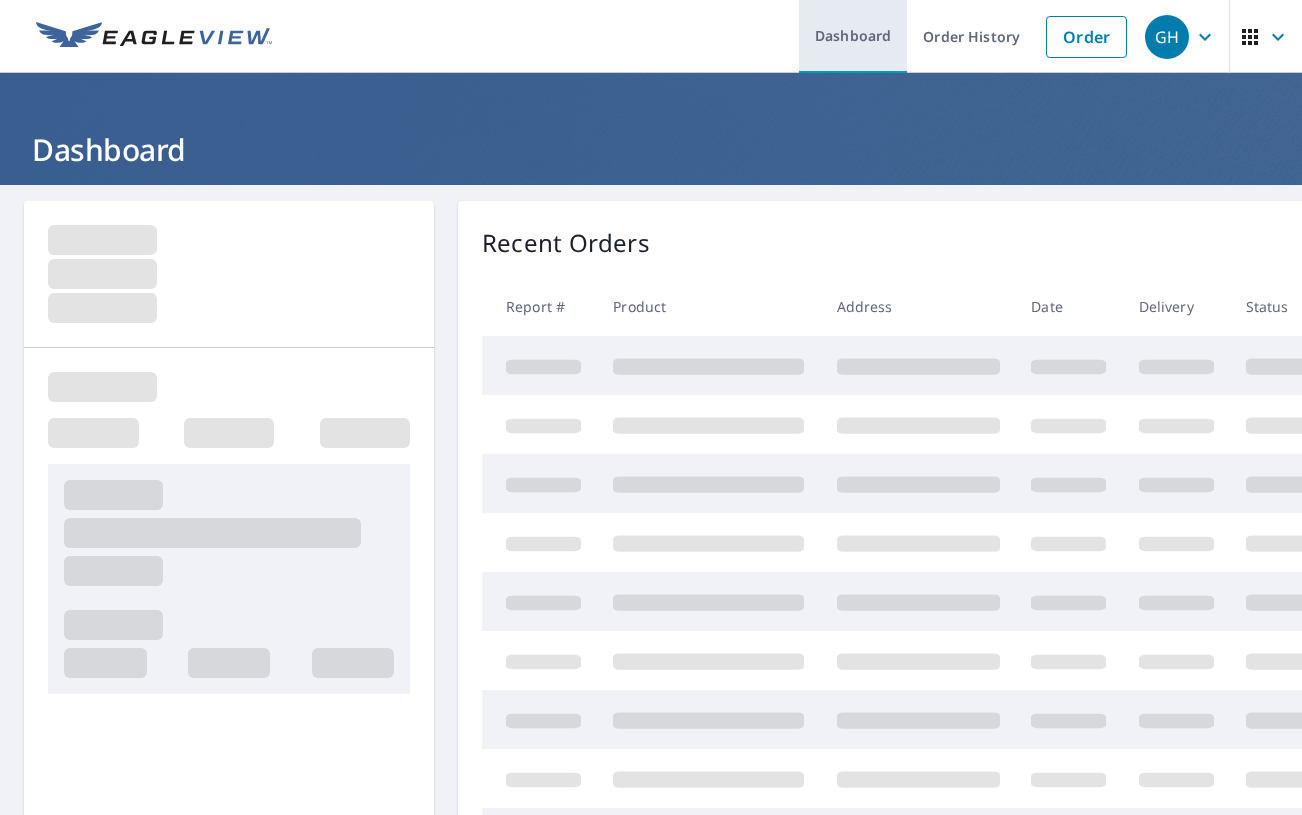 scroll, scrollTop: 0, scrollLeft: 0, axis: both 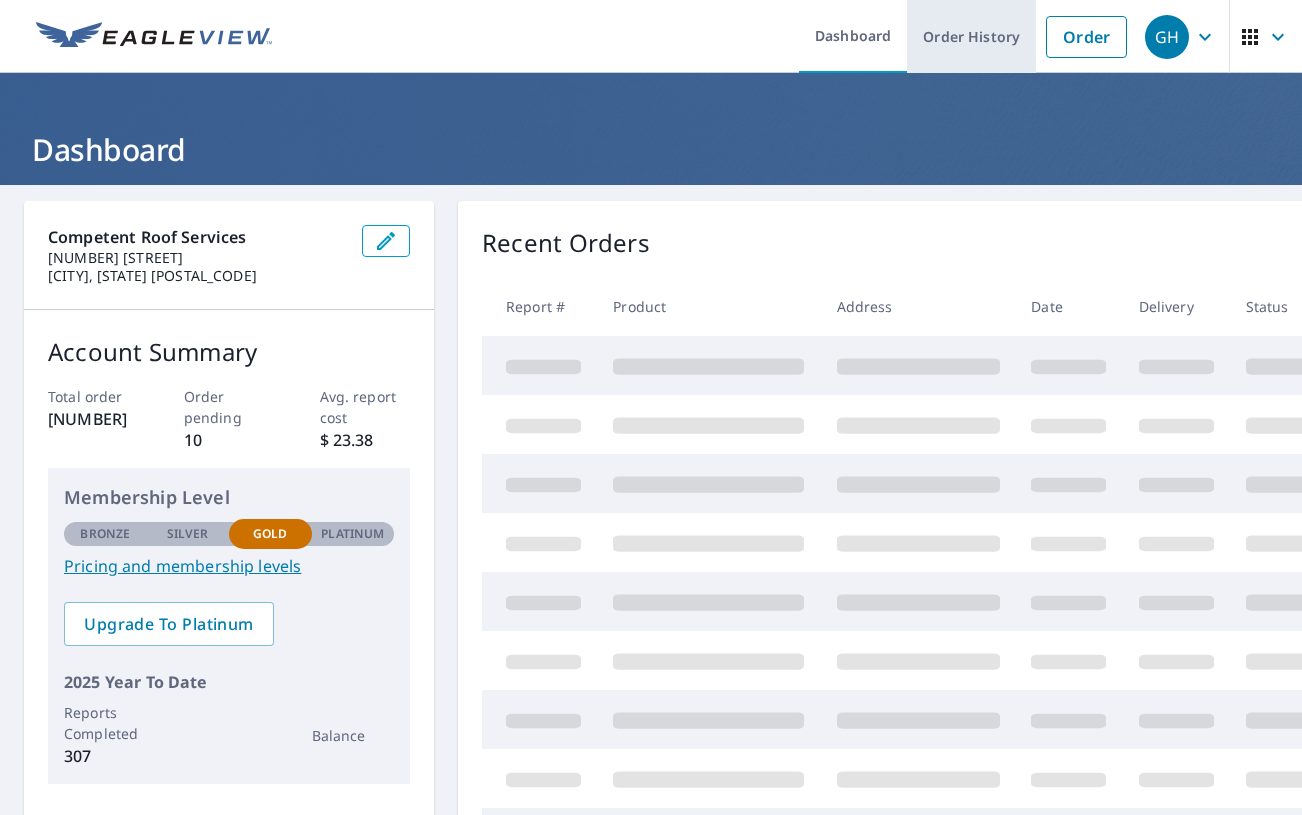 click on "Order History" at bounding box center (971, 36) 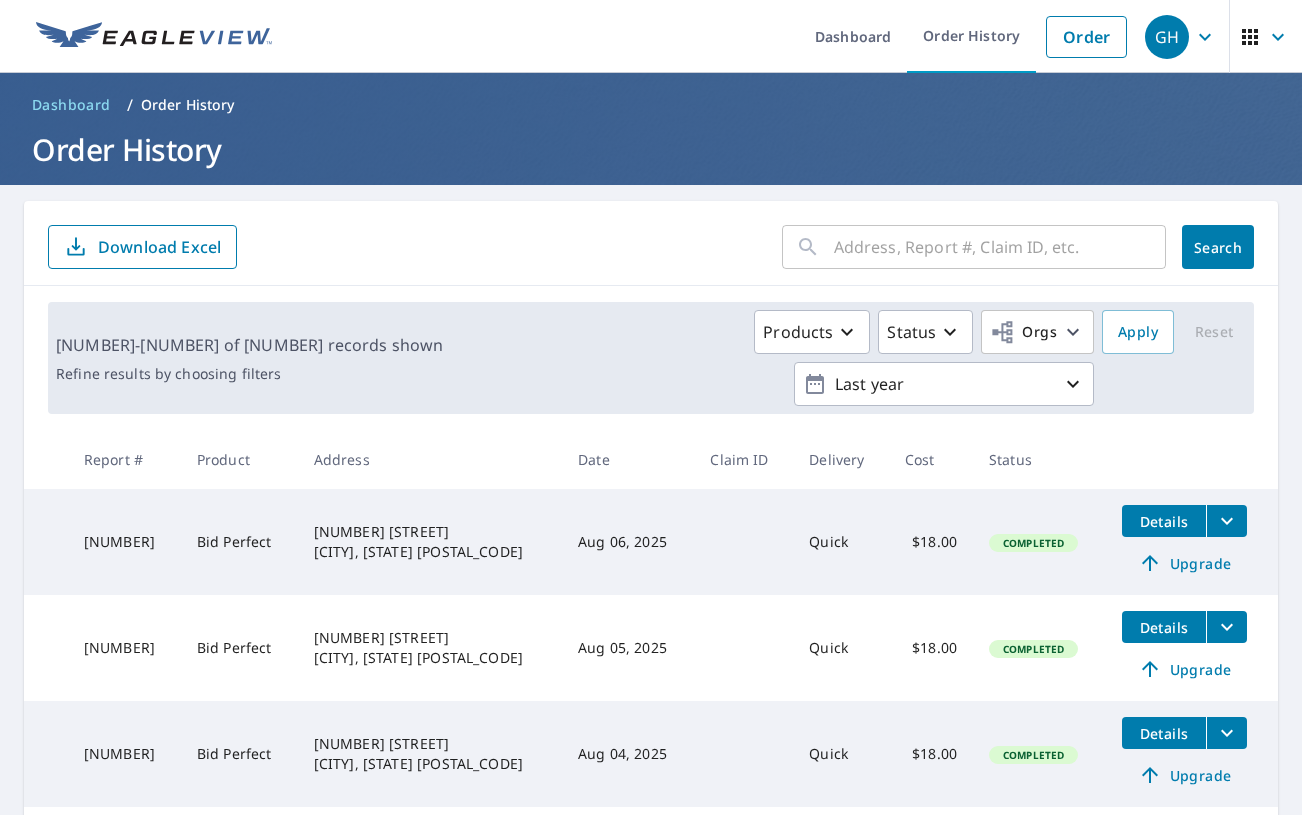 click at bounding box center [1000, 247] 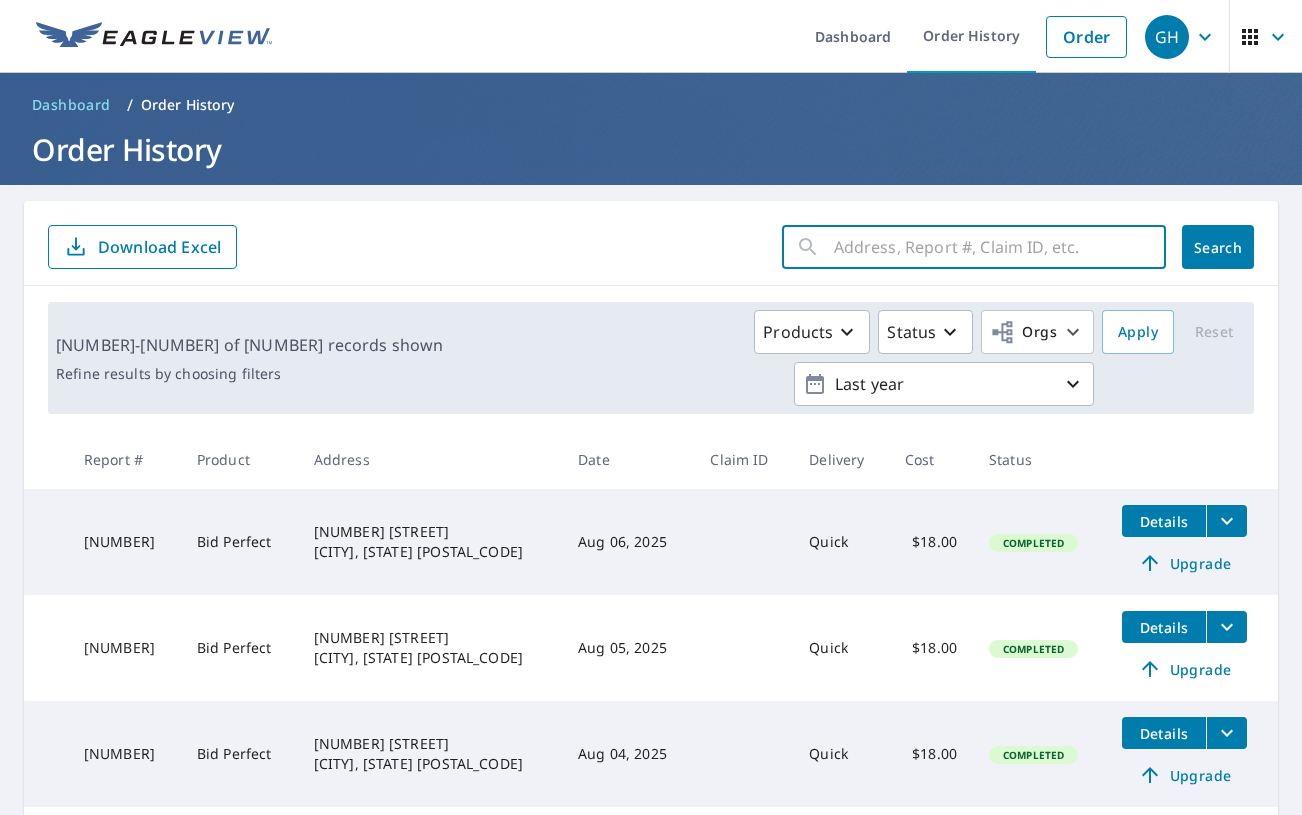 paste on "[NUMBER]" 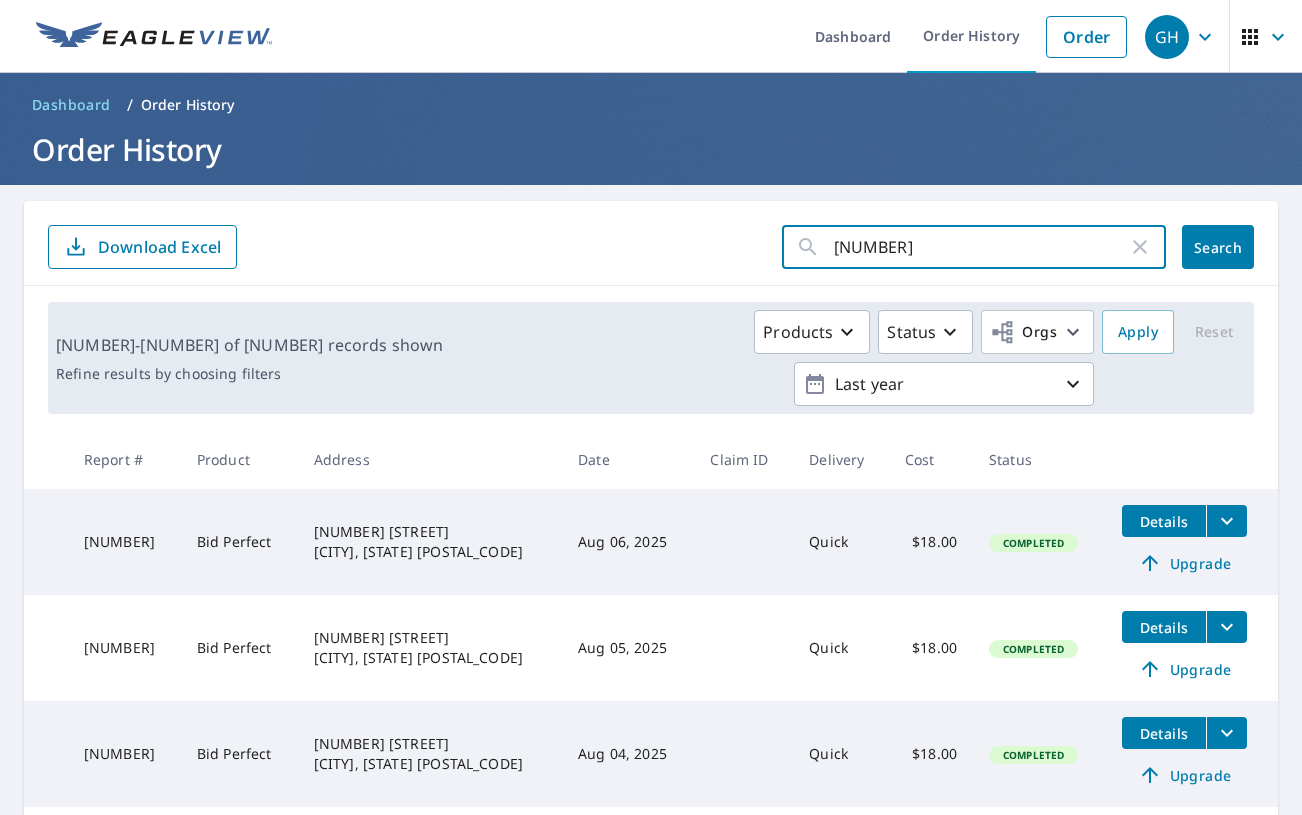 type on "[NUMBER]" 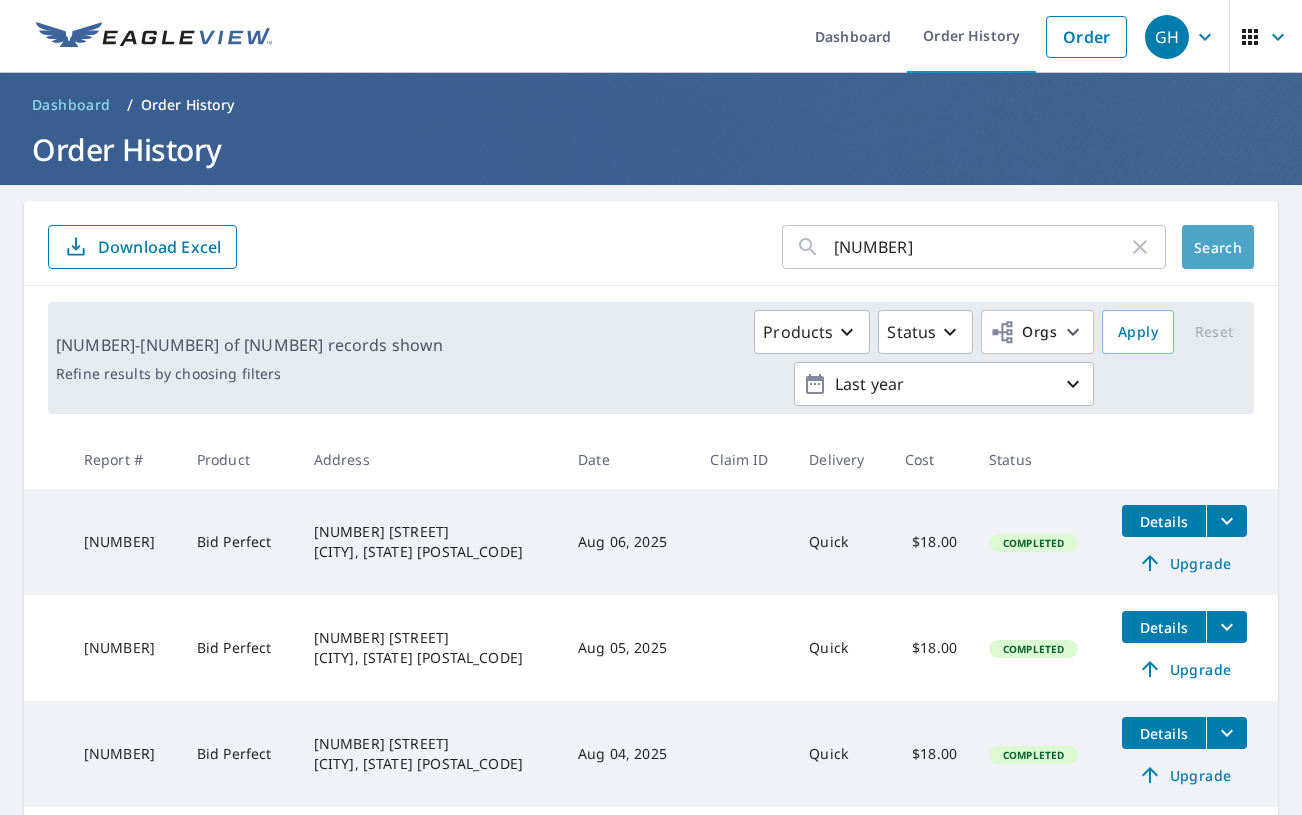 click on "Search" 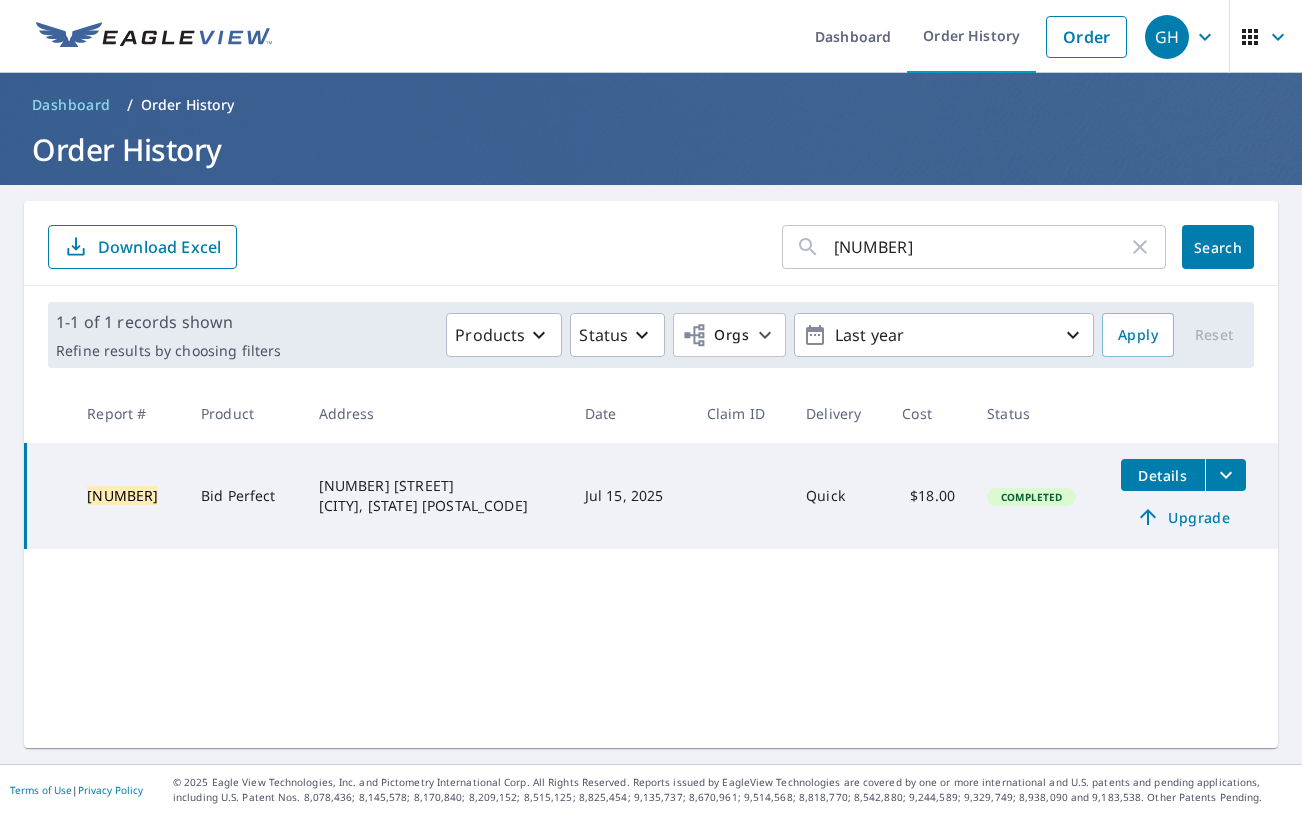 click on "Upgrade" at bounding box center [1183, 517] 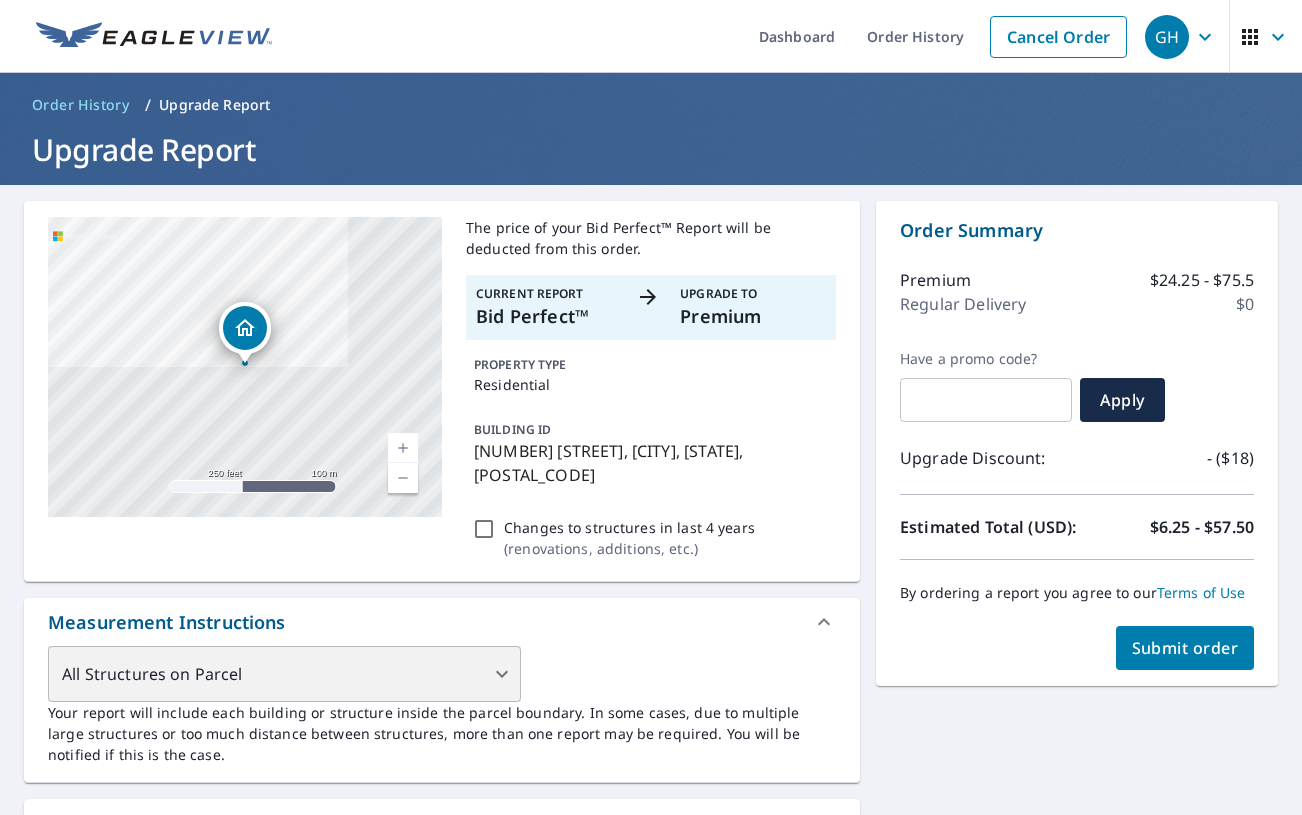 click on "All Structures on Parcel" at bounding box center [284, 674] 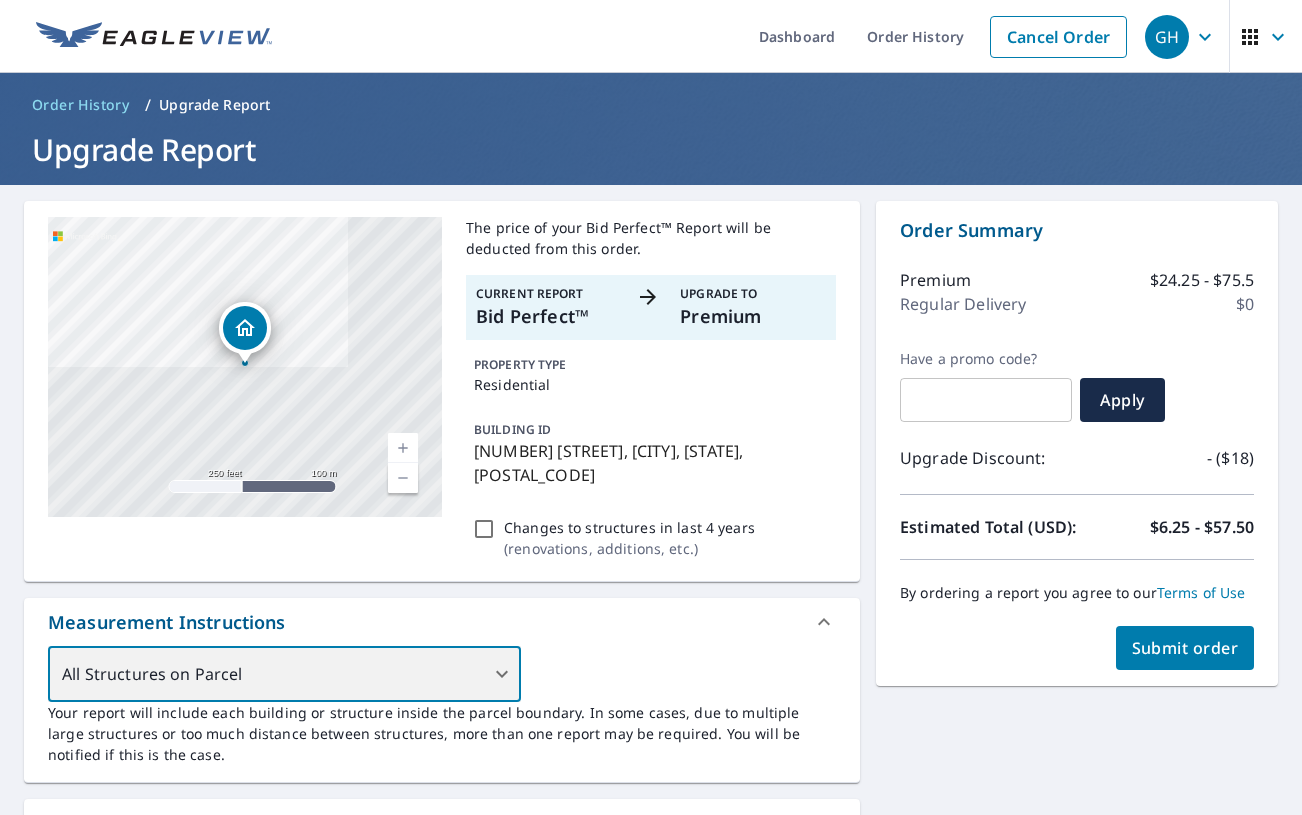 click on "All Structures on Parcel" at bounding box center (284, 674) 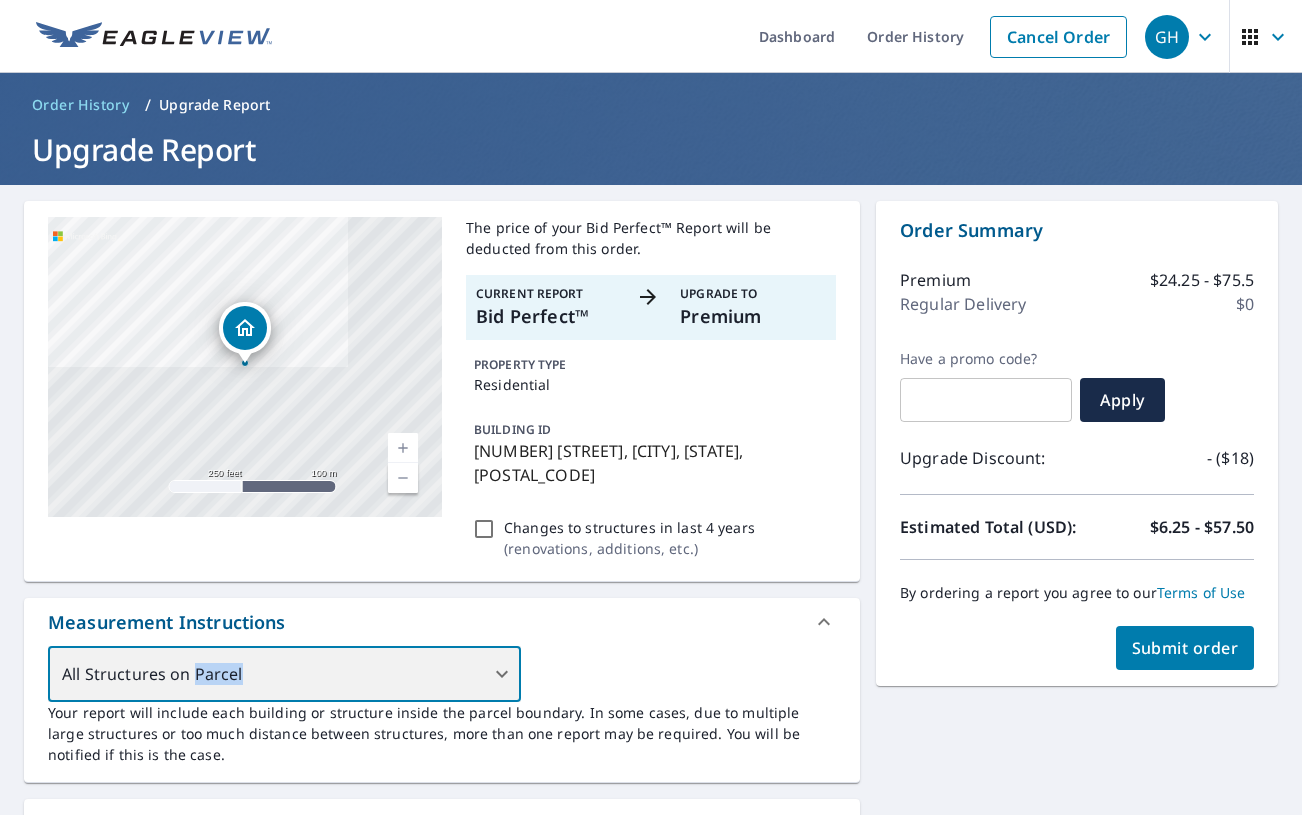 drag, startPoint x: 227, startPoint y: 648, endPoint x: 425, endPoint y: 620, distance: 199.97 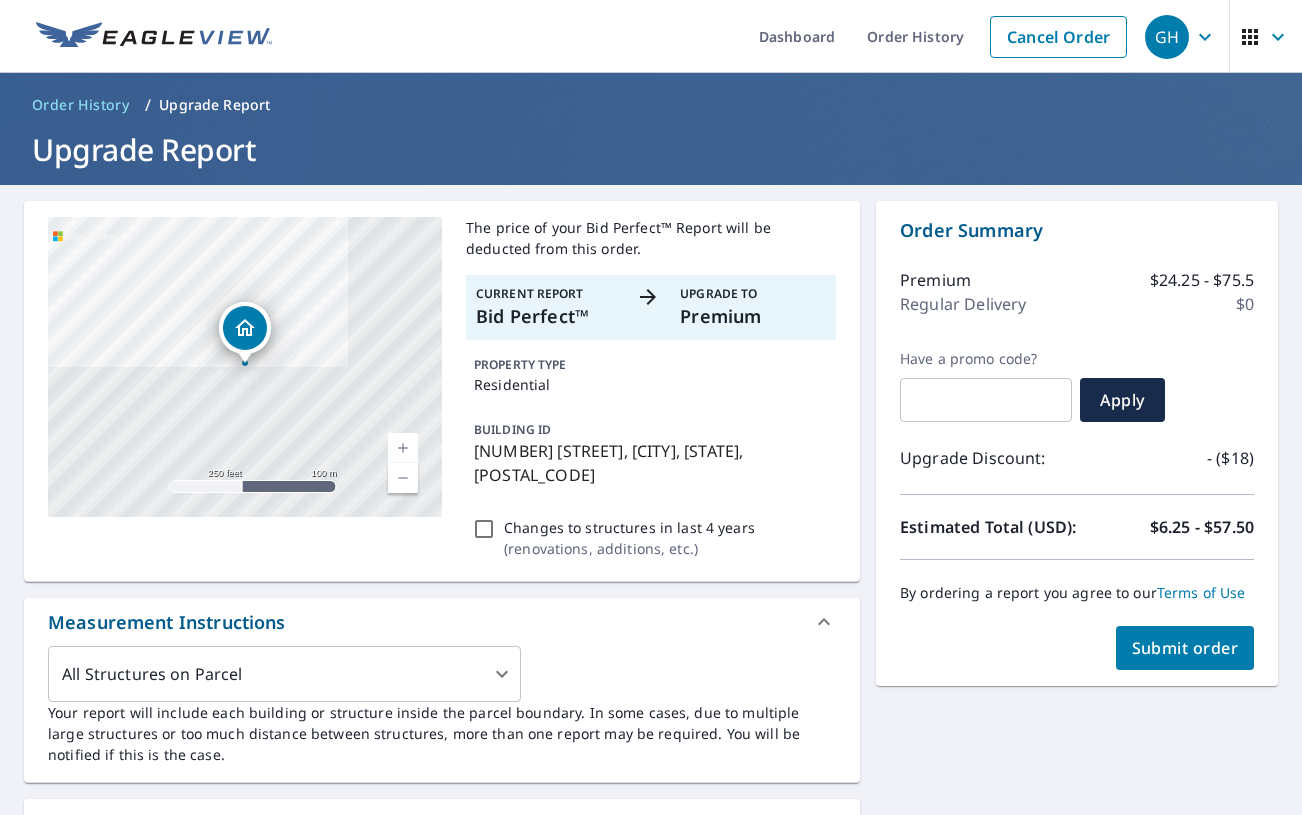 drag, startPoint x: 482, startPoint y: 620, endPoint x: 603, endPoint y: 623, distance: 121.037186 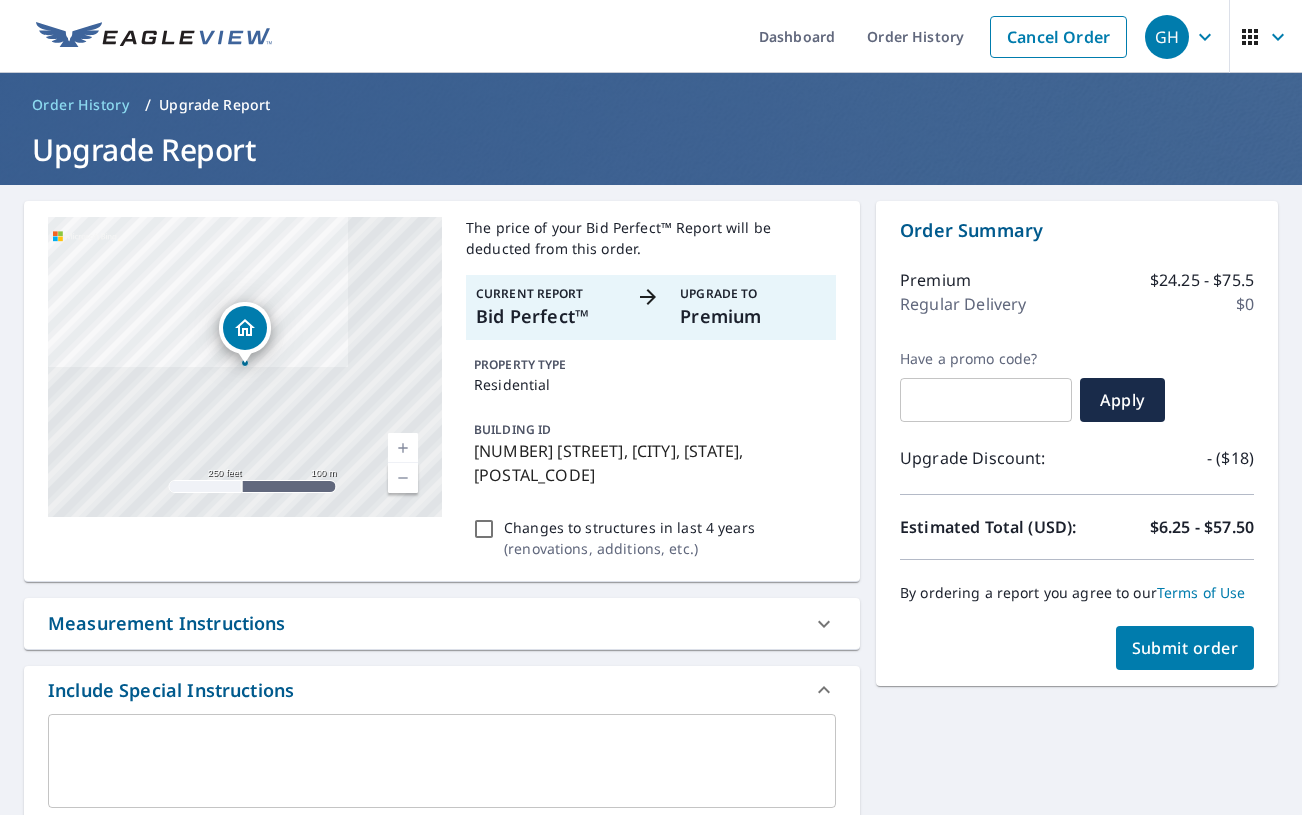 click on "Measurement Instructions" at bounding box center [424, 623] 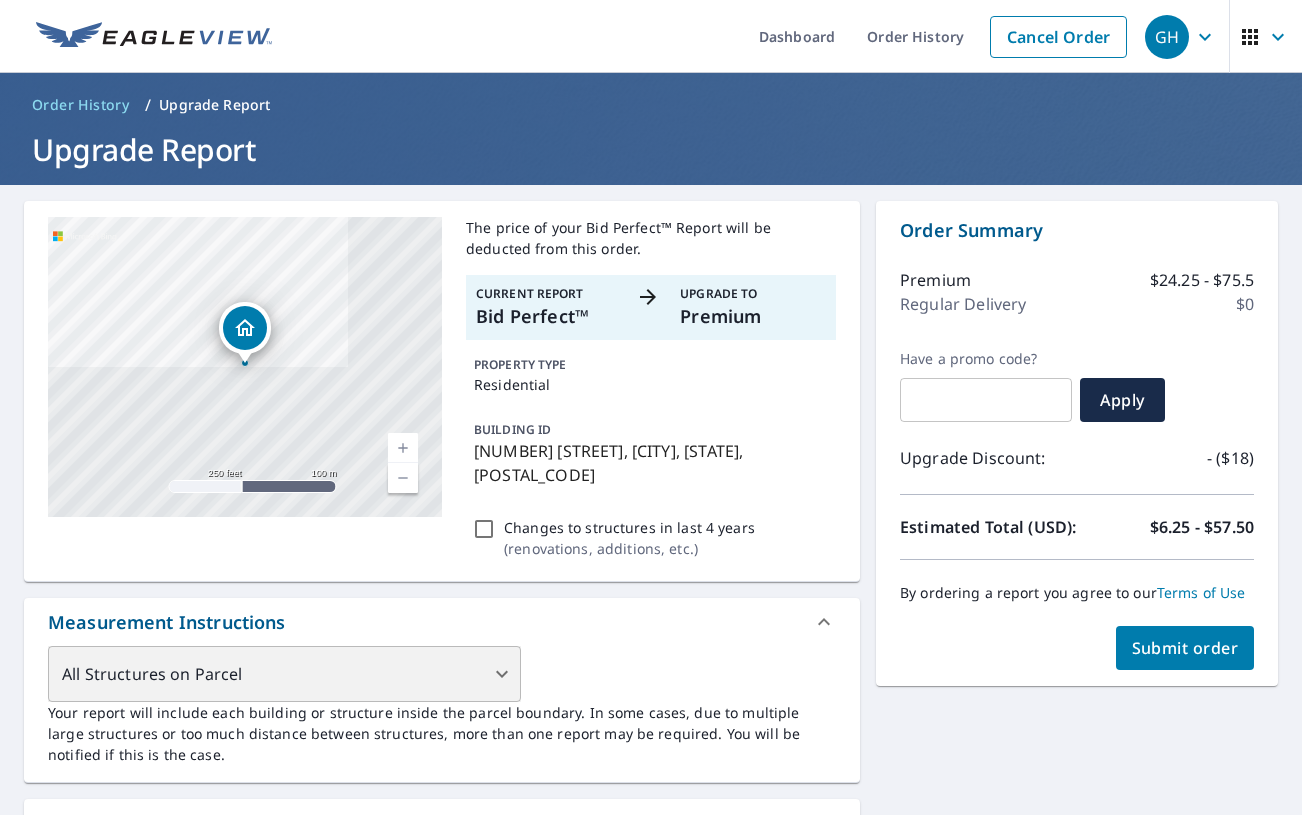 click on "All Structures on Parcel" at bounding box center (284, 674) 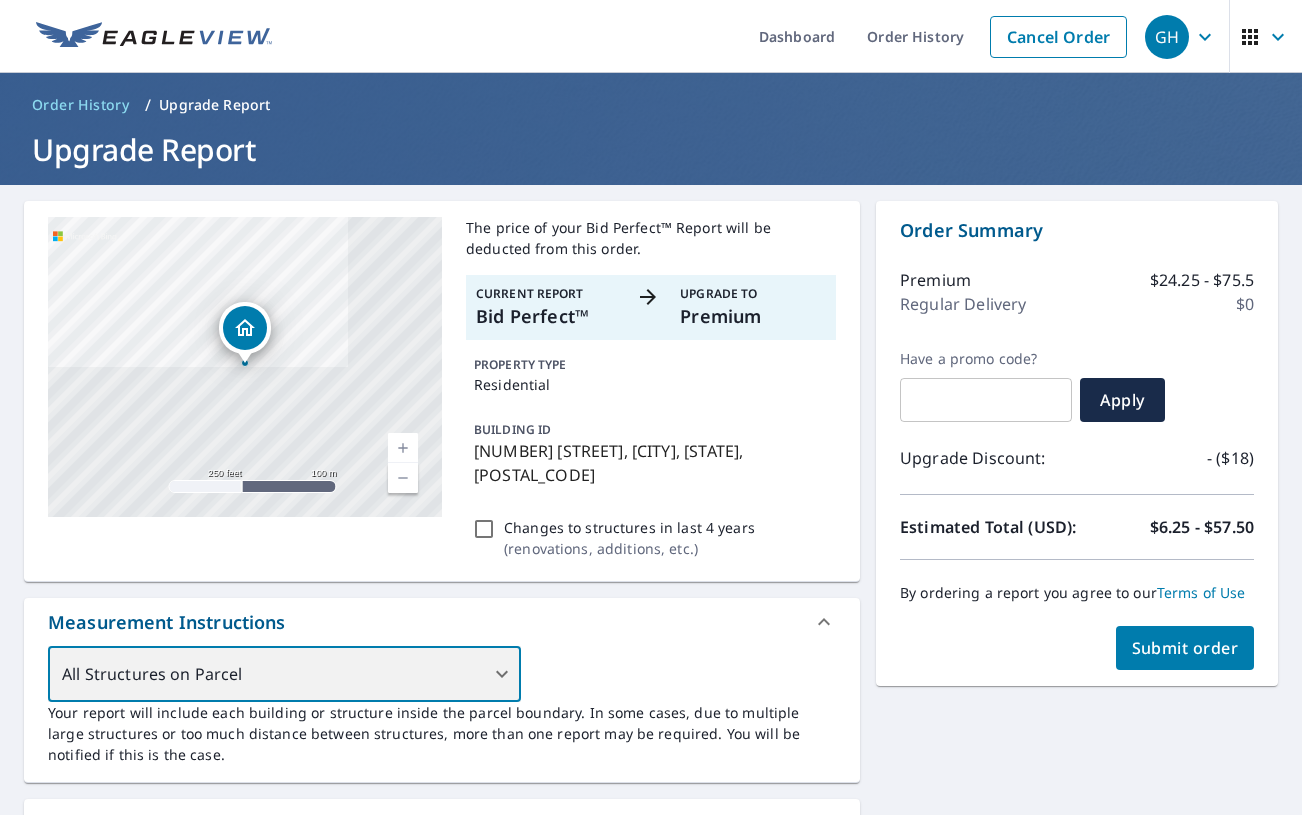 click on "All Structures on Parcel" at bounding box center (284, 674) 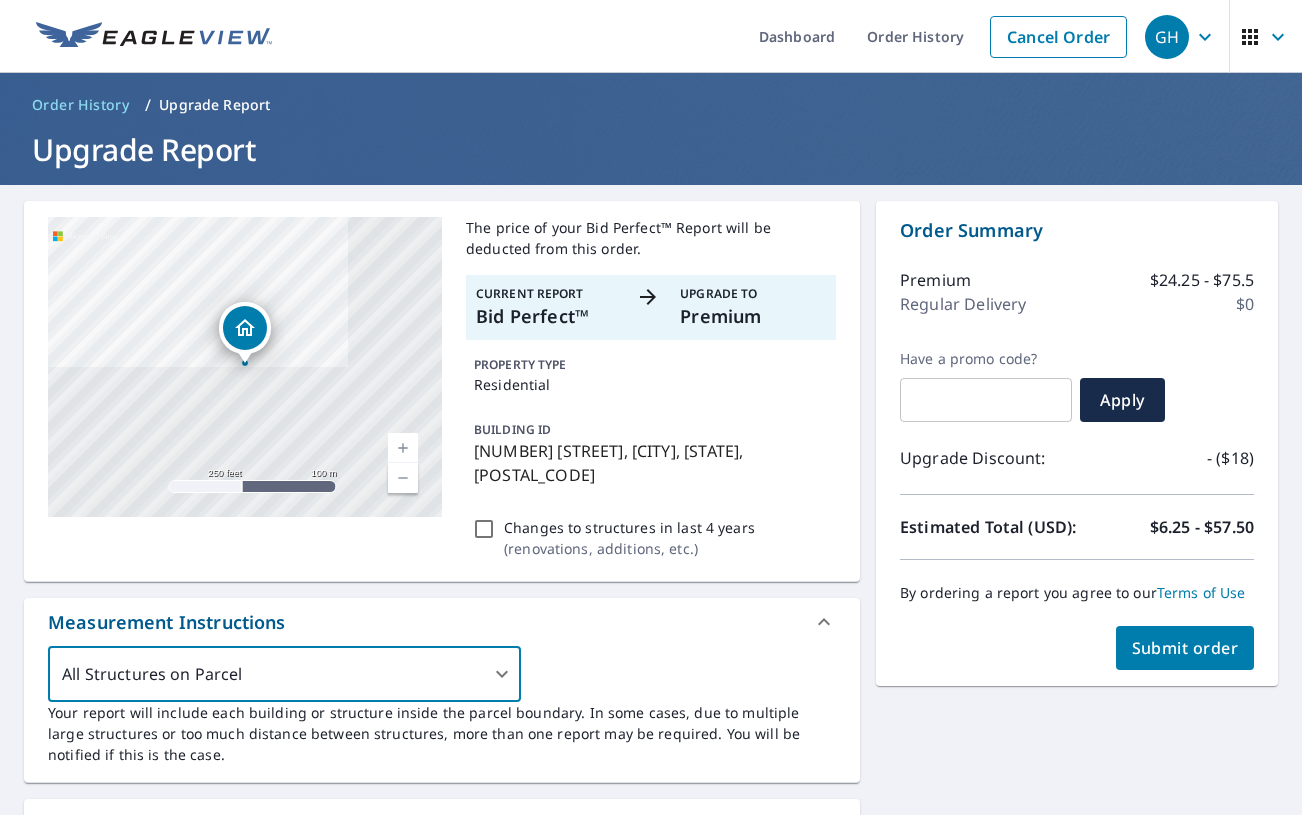 drag, startPoint x: 1033, startPoint y: 678, endPoint x: 1108, endPoint y: 669, distance: 75.53807 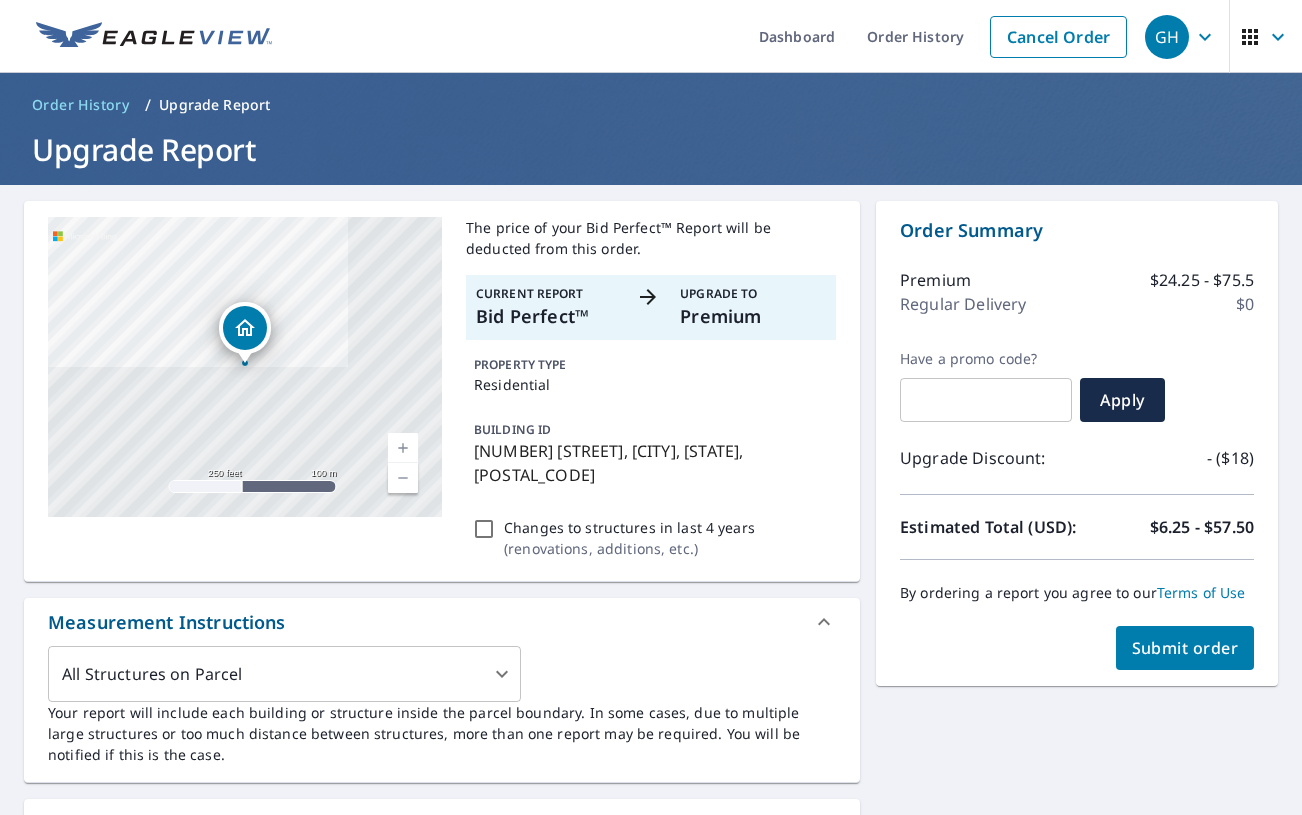 click on "Submit order" at bounding box center (1185, 648) 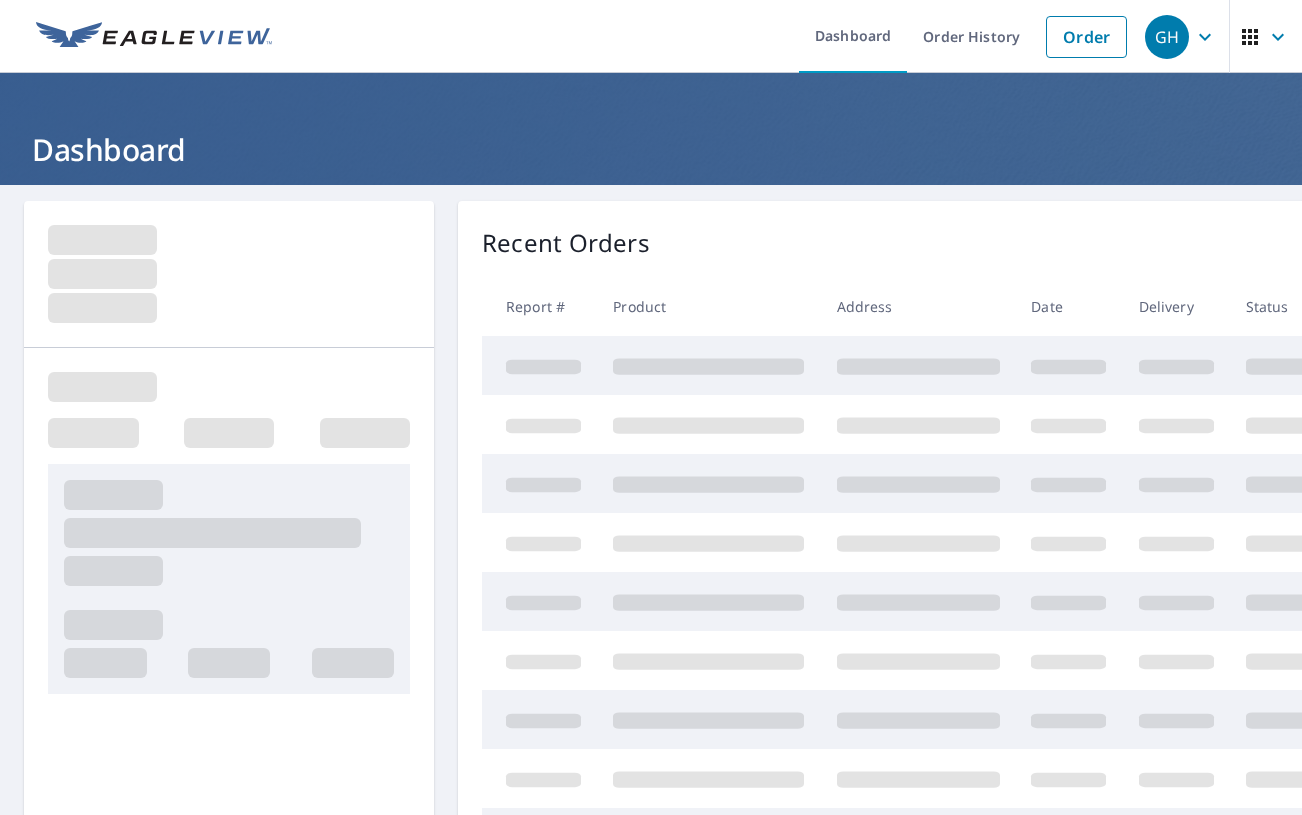 scroll, scrollTop: 0, scrollLeft: 0, axis: both 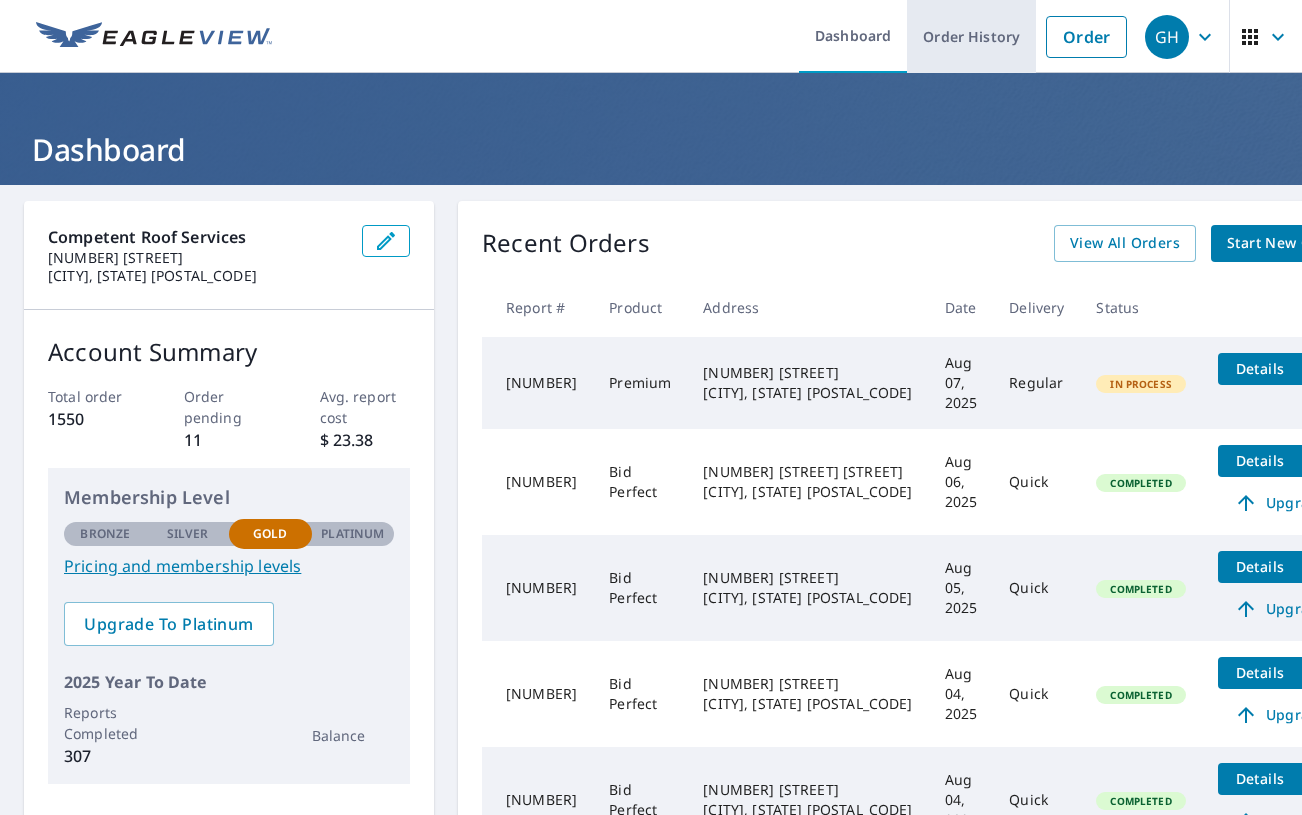 click on "Order History" at bounding box center [971, 36] 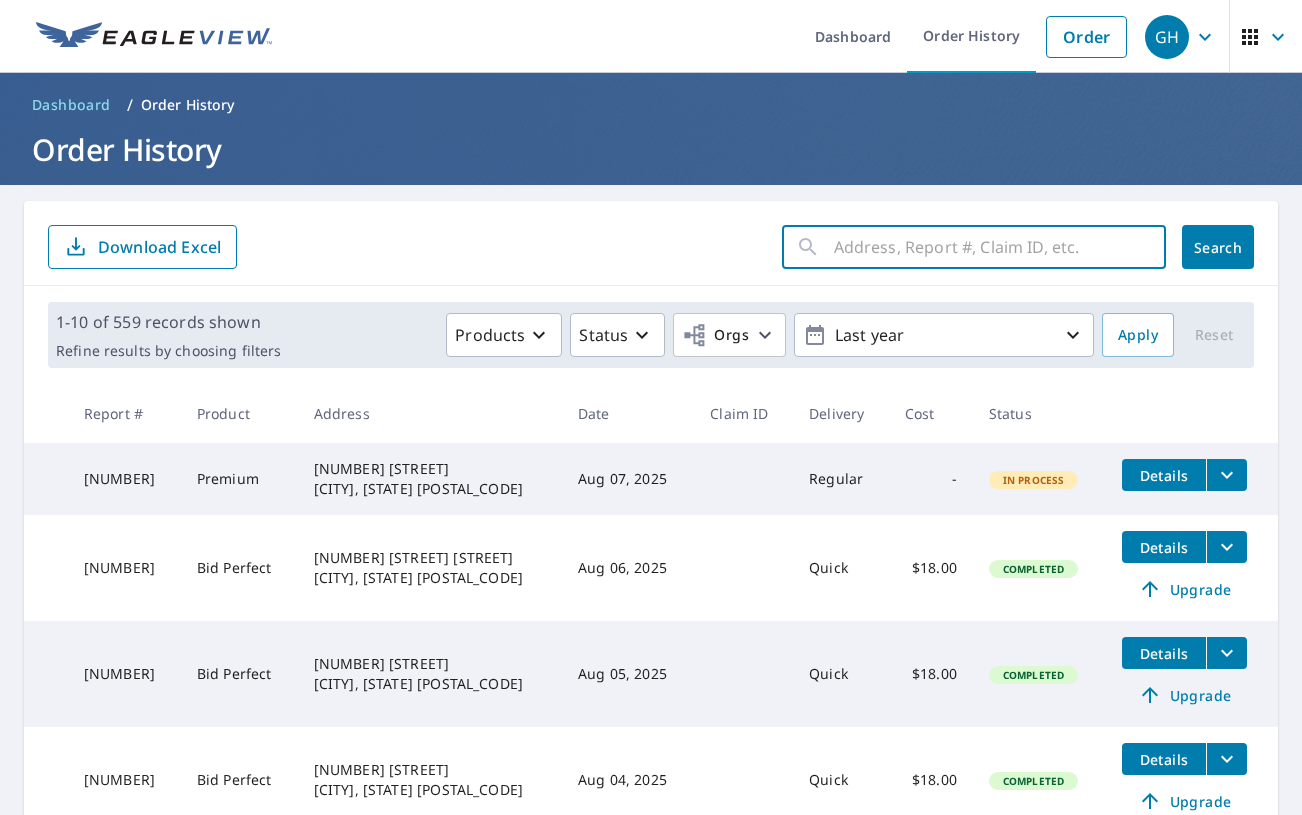 click at bounding box center (1000, 247) 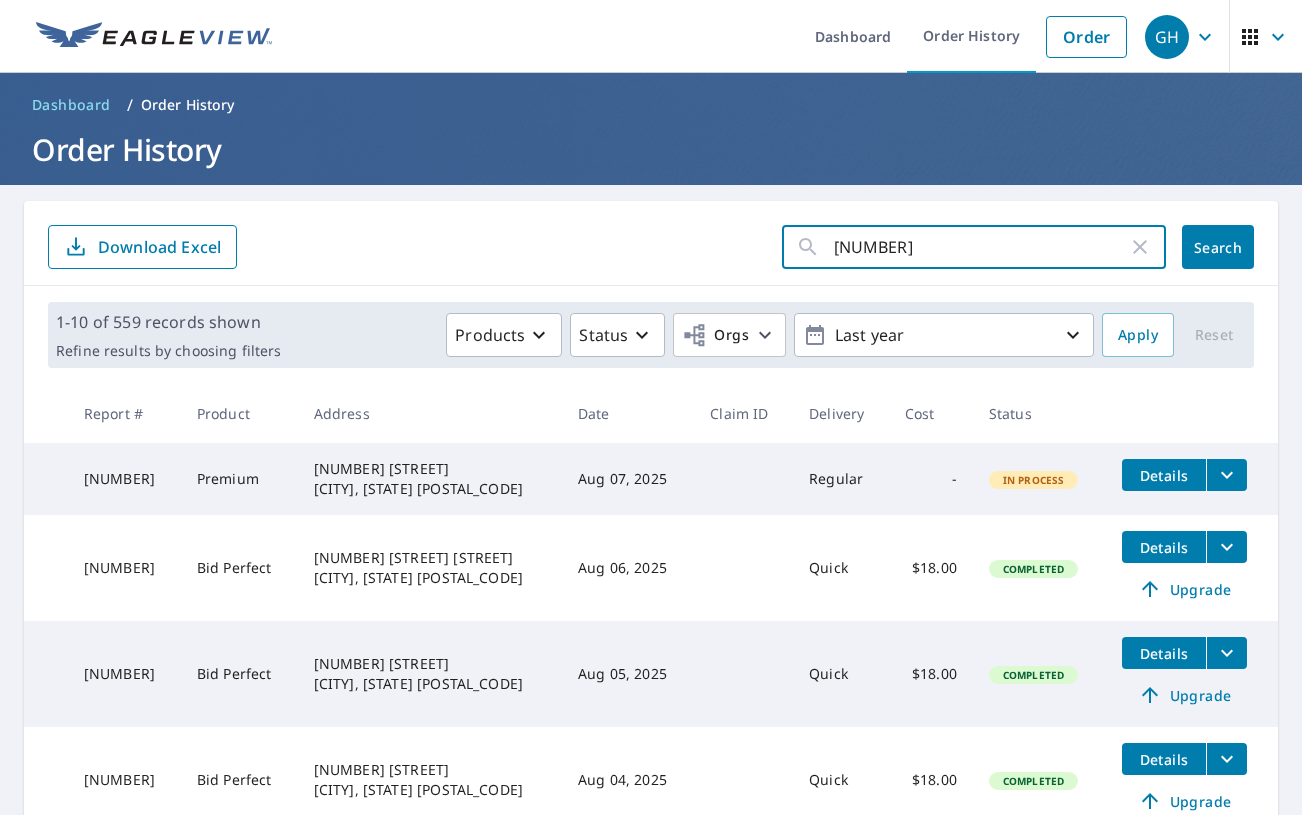 click on "Search" at bounding box center (1218, 247) 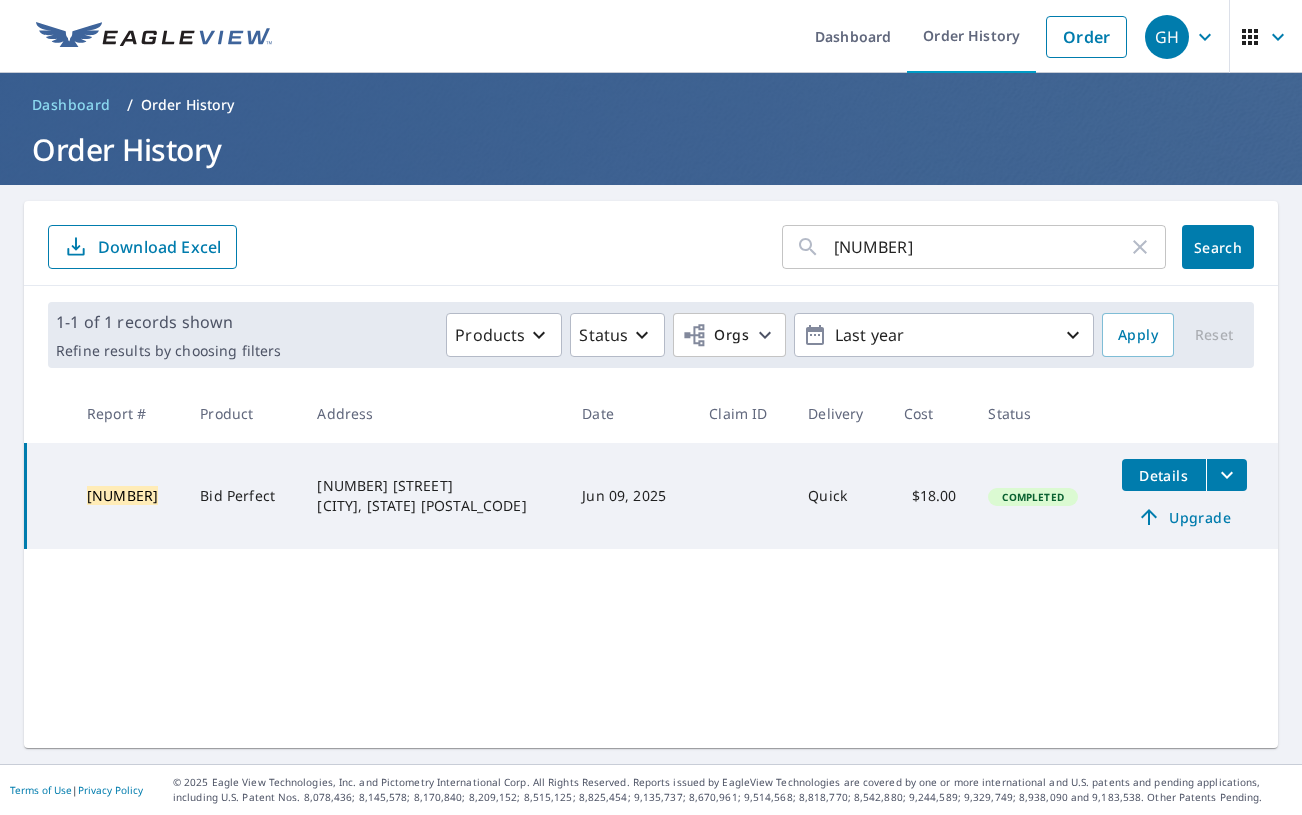 click on "Upgrade" at bounding box center (1184, 517) 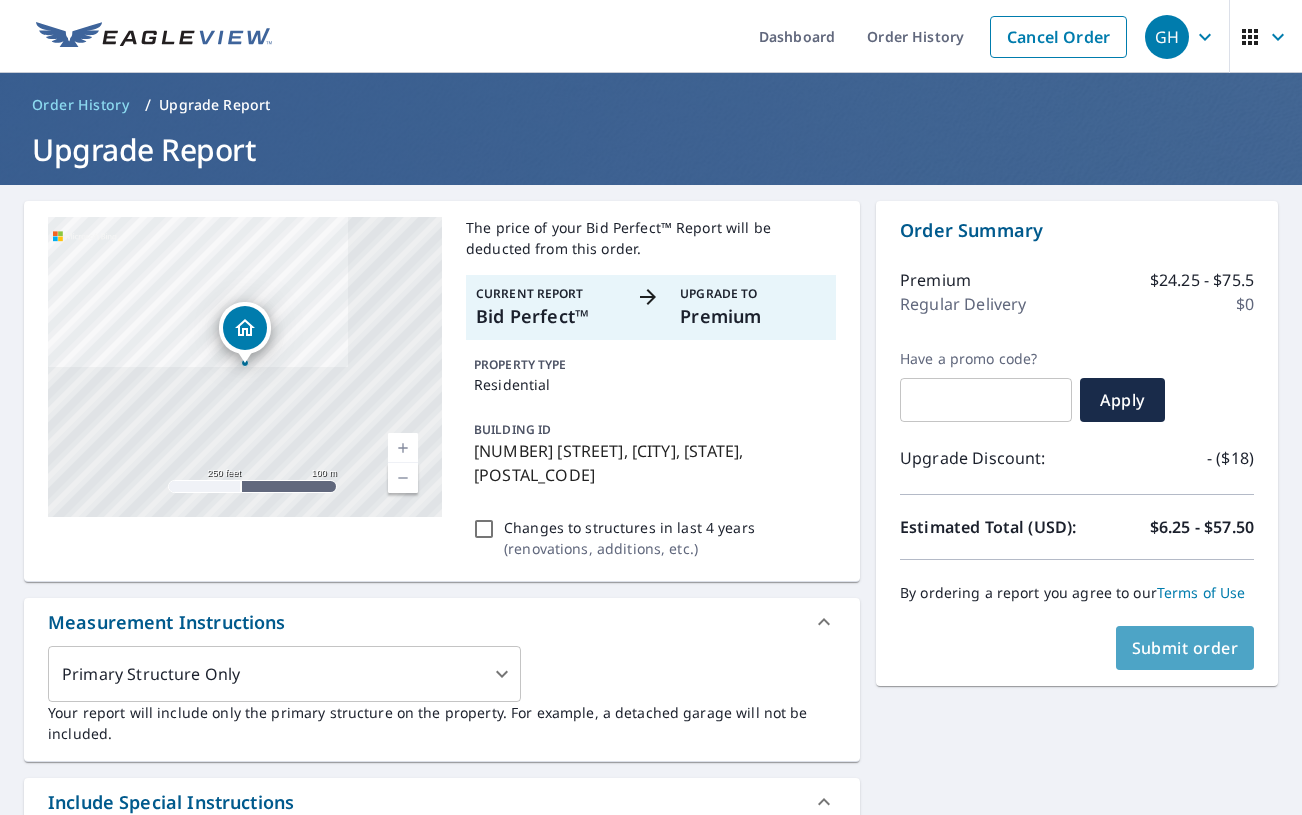 click on "Submit order" at bounding box center (1185, 648) 